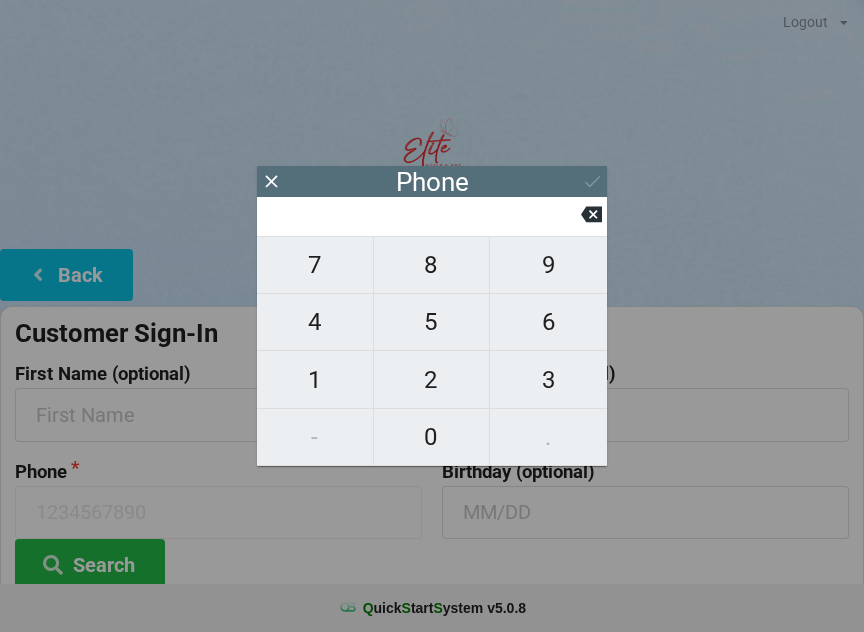 scroll, scrollTop: 0, scrollLeft: 0, axis: both 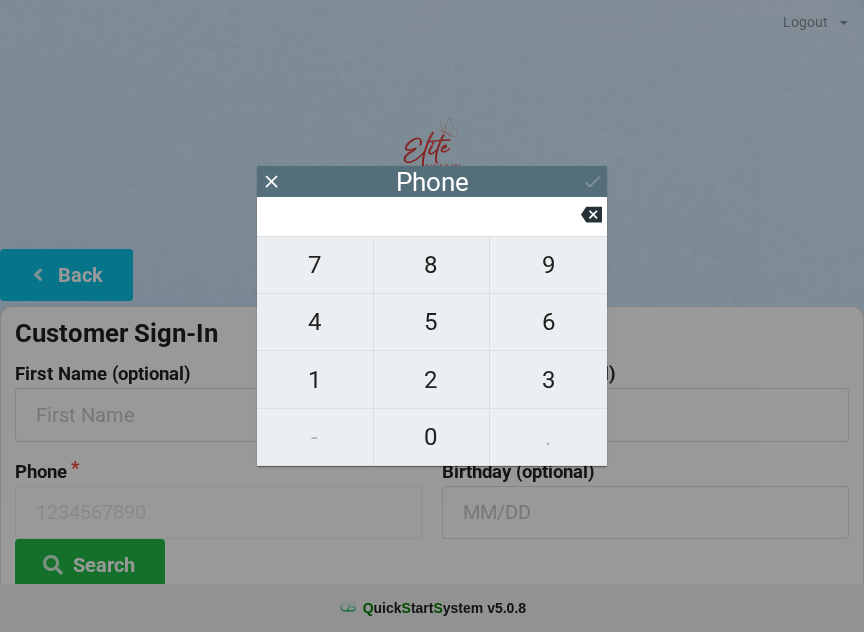 click on "3" at bounding box center [315, 265] 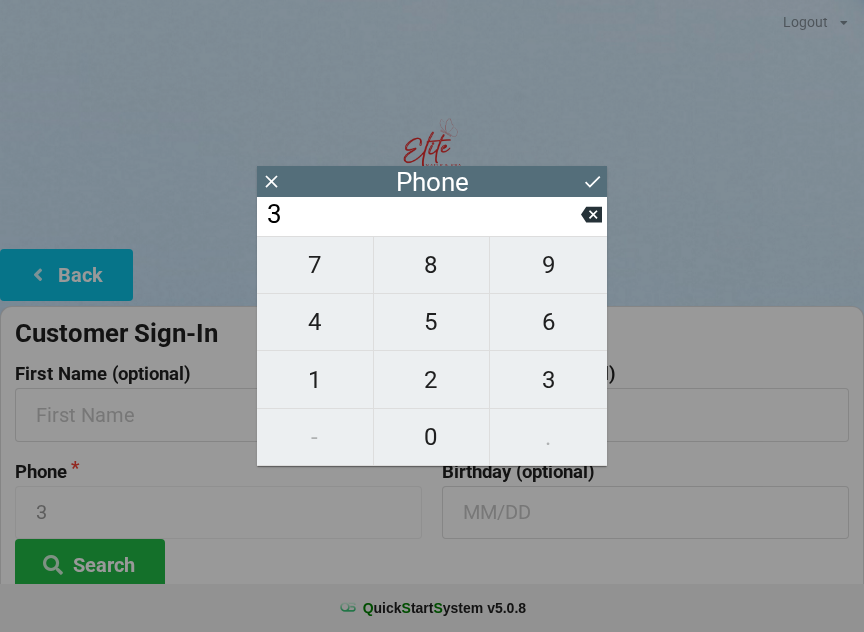 click on "8" at bounding box center (315, 265) 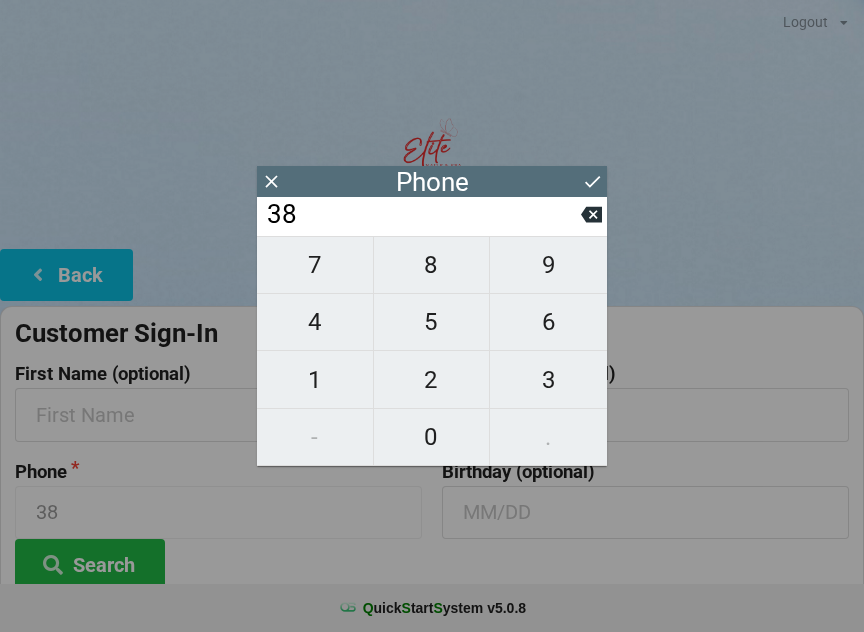 click on "6" at bounding box center [315, 265] 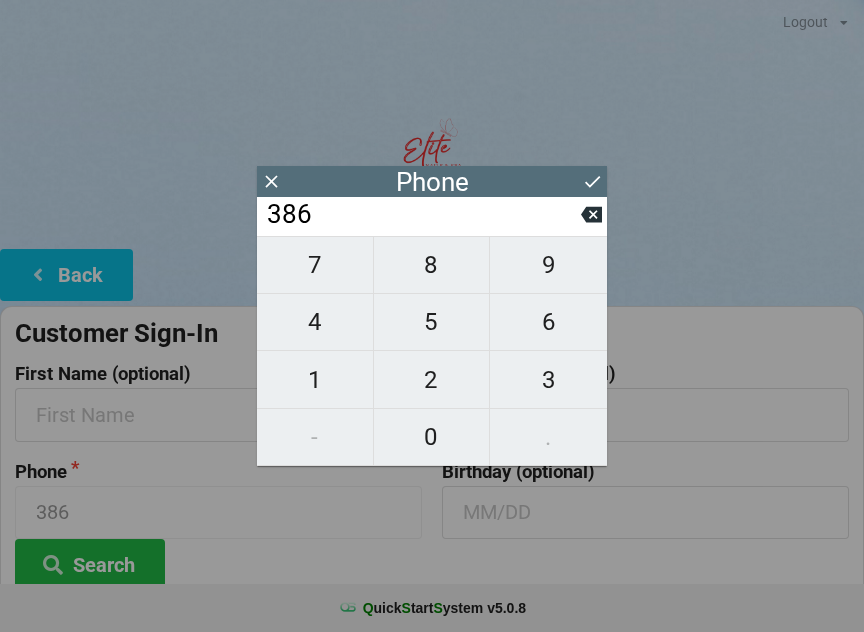 click on "4" at bounding box center (315, 265) 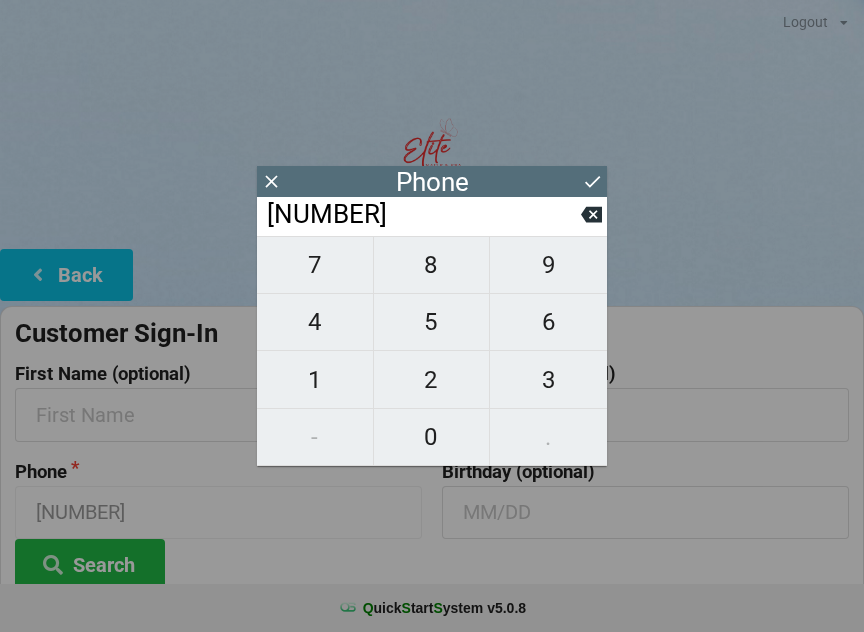 click on "7" at bounding box center (315, 265) 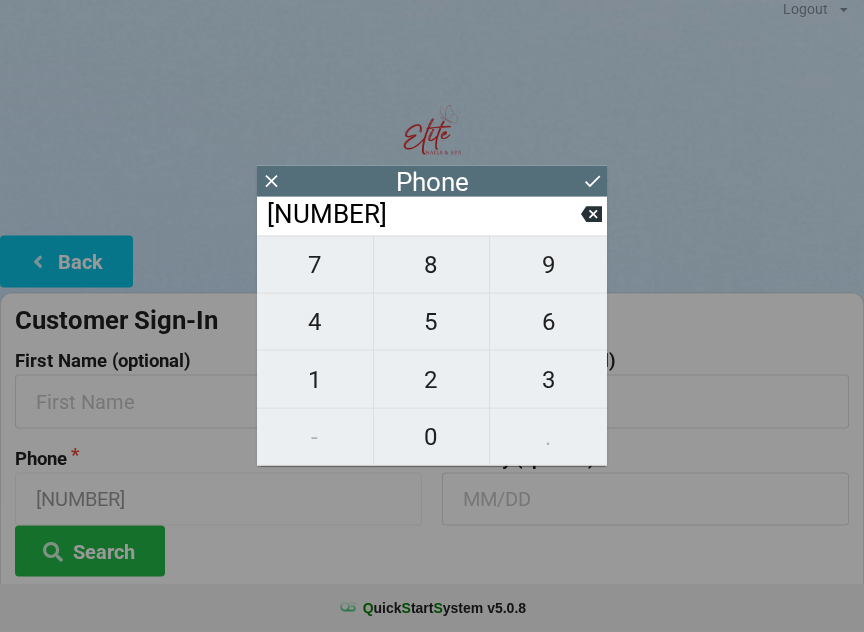scroll, scrollTop: 14, scrollLeft: 0, axis: vertical 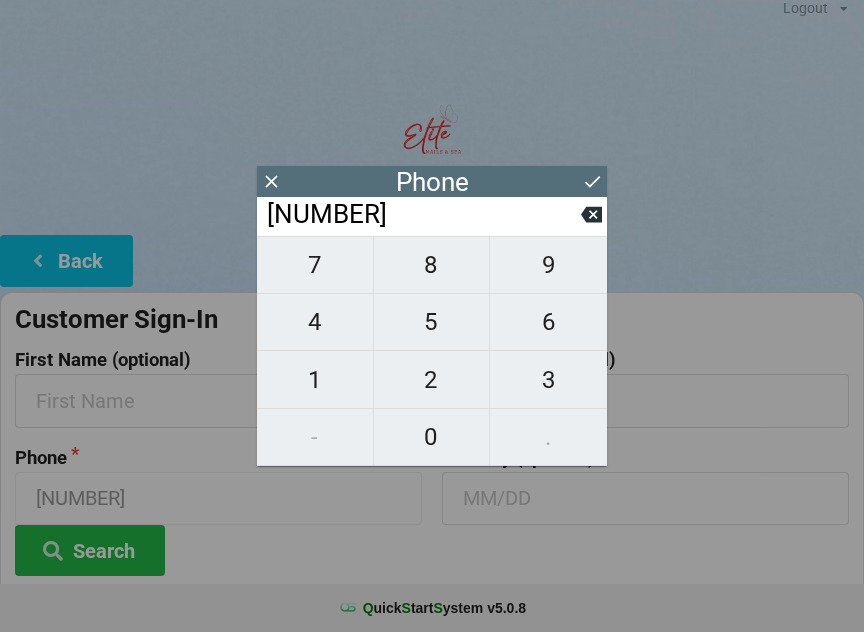 click at bounding box center (271, 181) 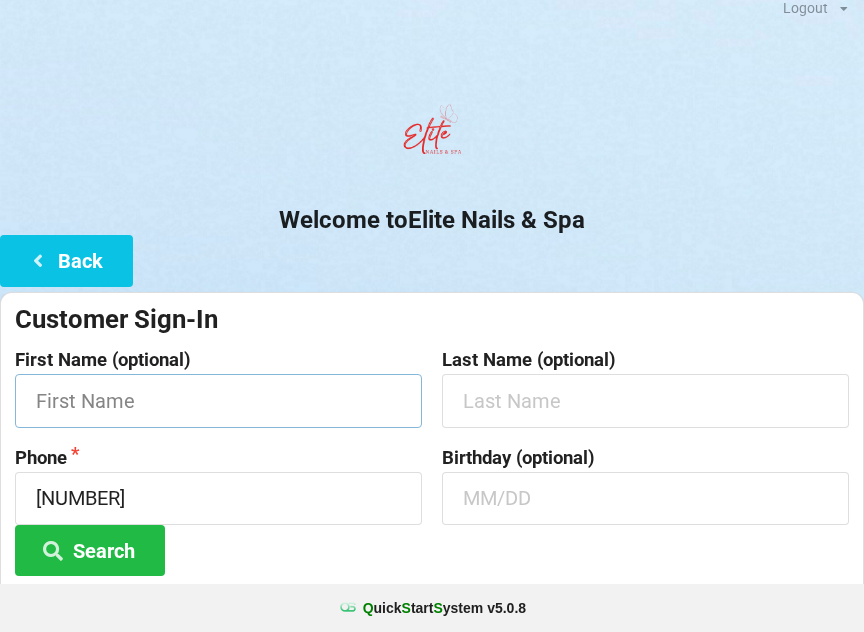 click at bounding box center [218, 400] 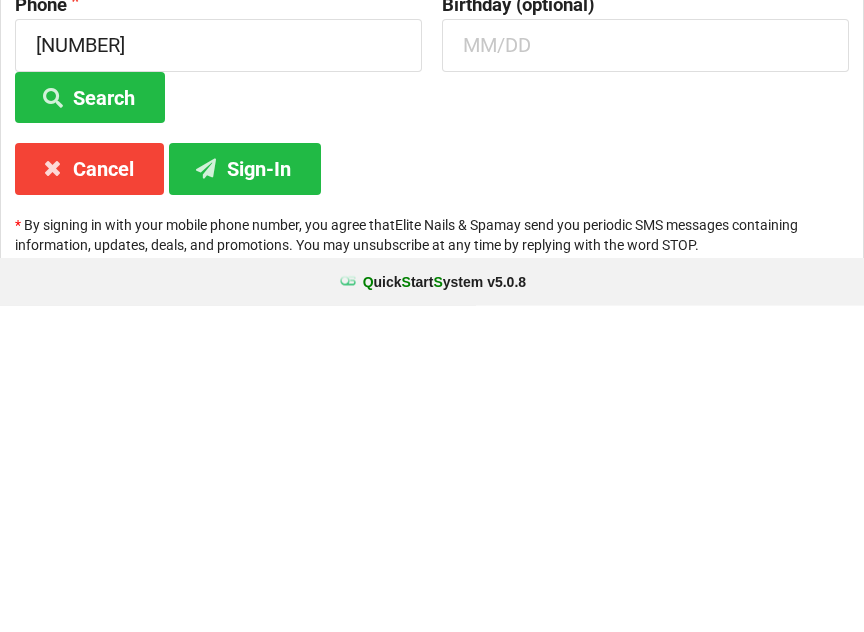 type on "[NAME]" 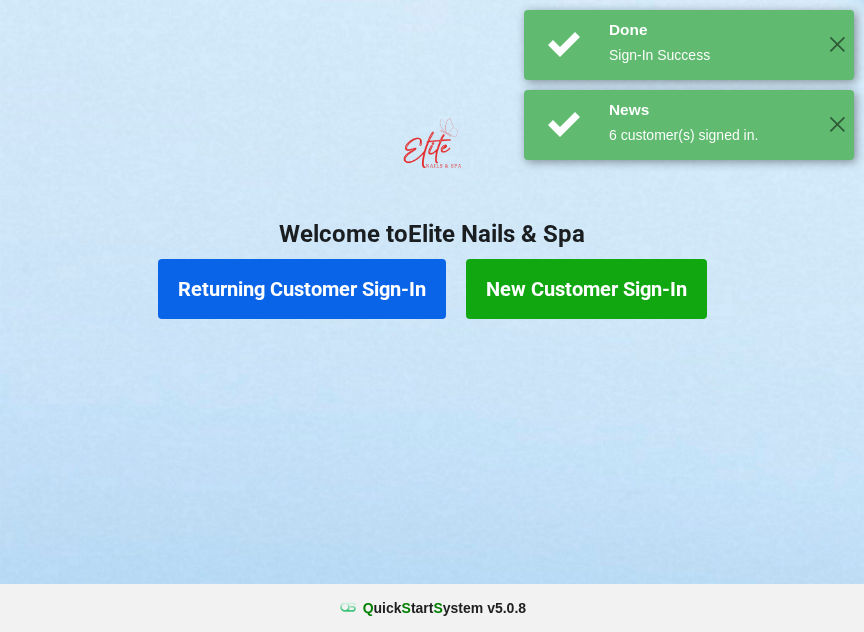 scroll, scrollTop: 0, scrollLeft: 0, axis: both 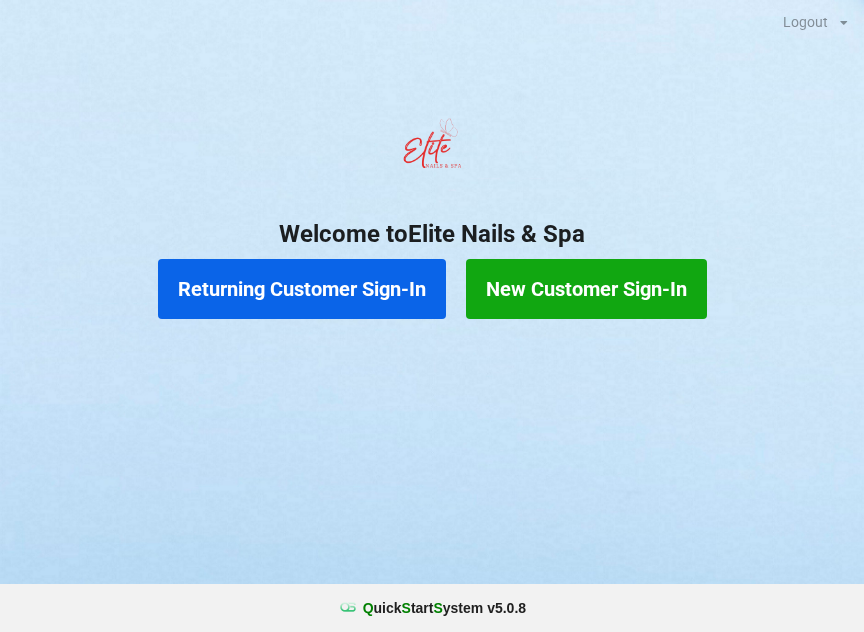 click on "Returning Customer Sign-In" at bounding box center (302, 289) 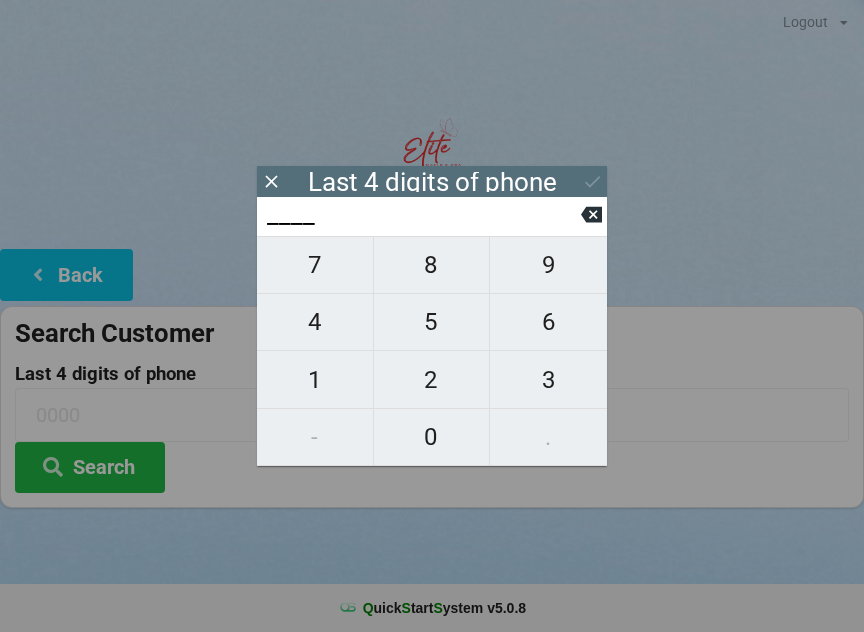 click at bounding box center (591, 214) 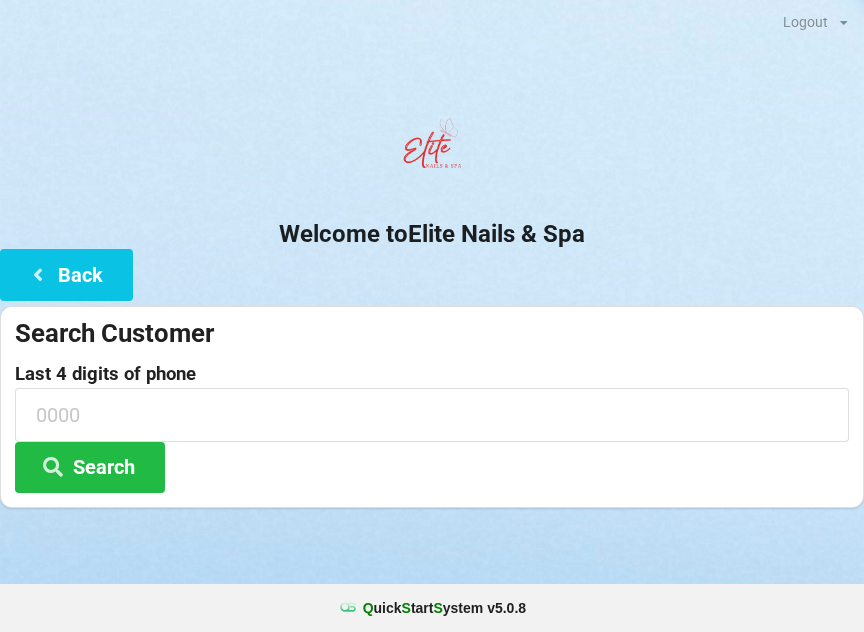 click on "Back" at bounding box center [66, 274] 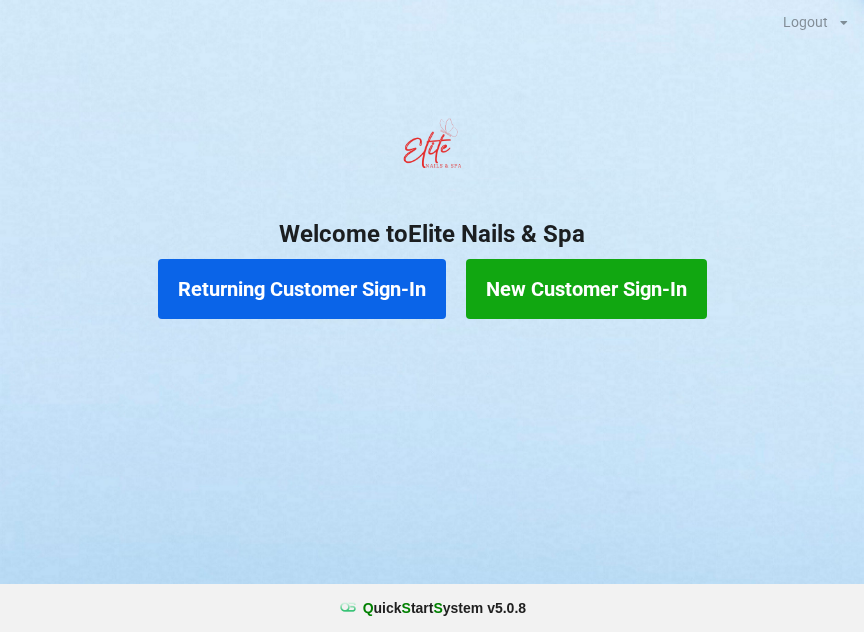 click on "Returning Customer Sign-In" at bounding box center (302, 289) 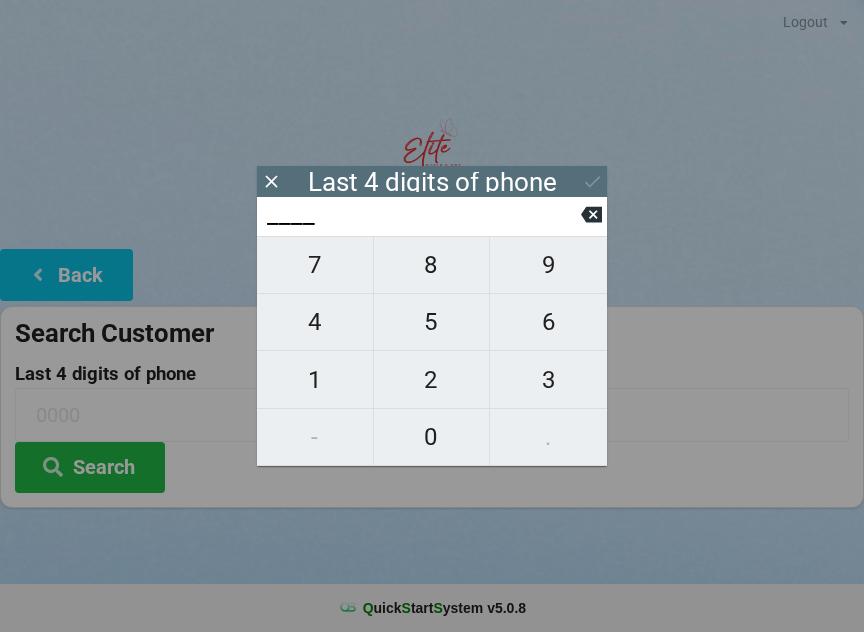 click on "4" at bounding box center (315, 265) 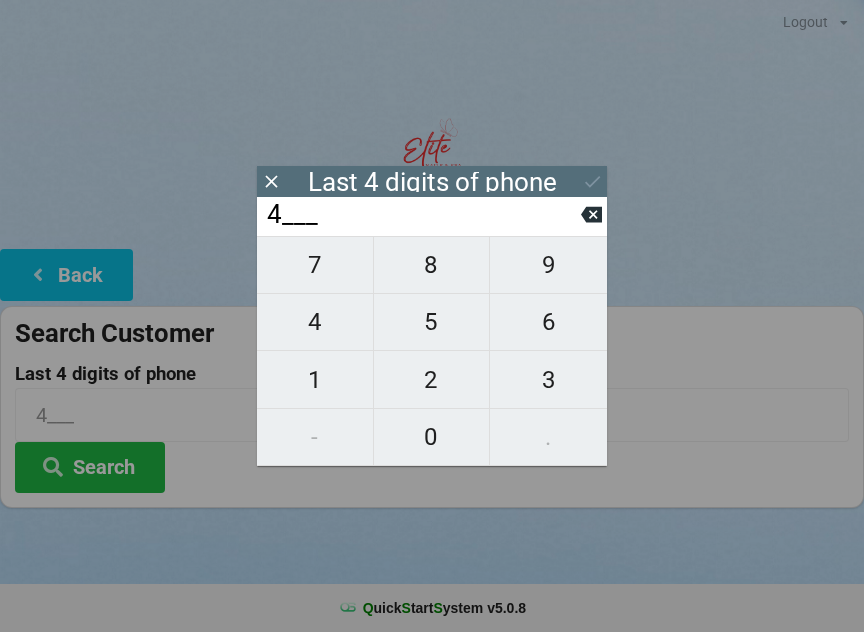 click on "0" at bounding box center [315, 265] 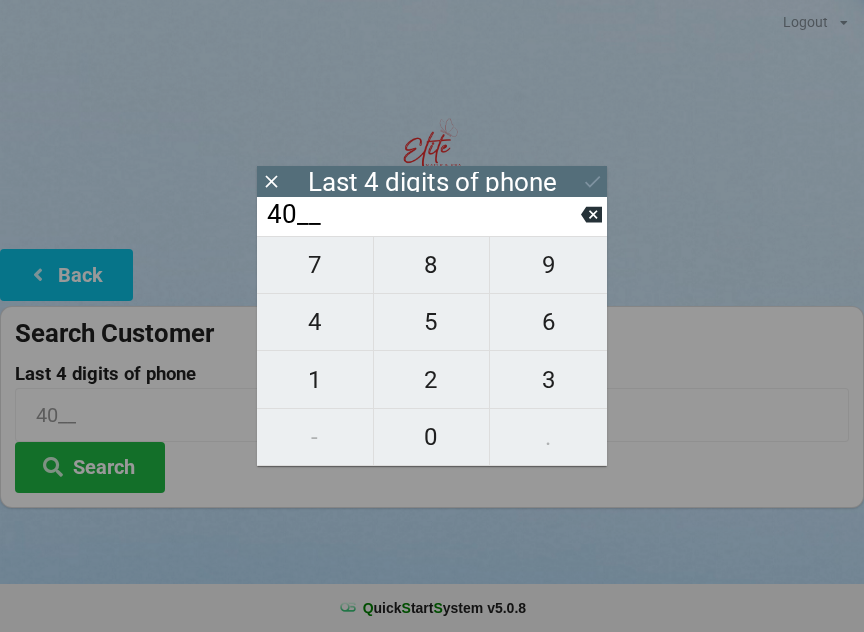click on "1" at bounding box center [315, 265] 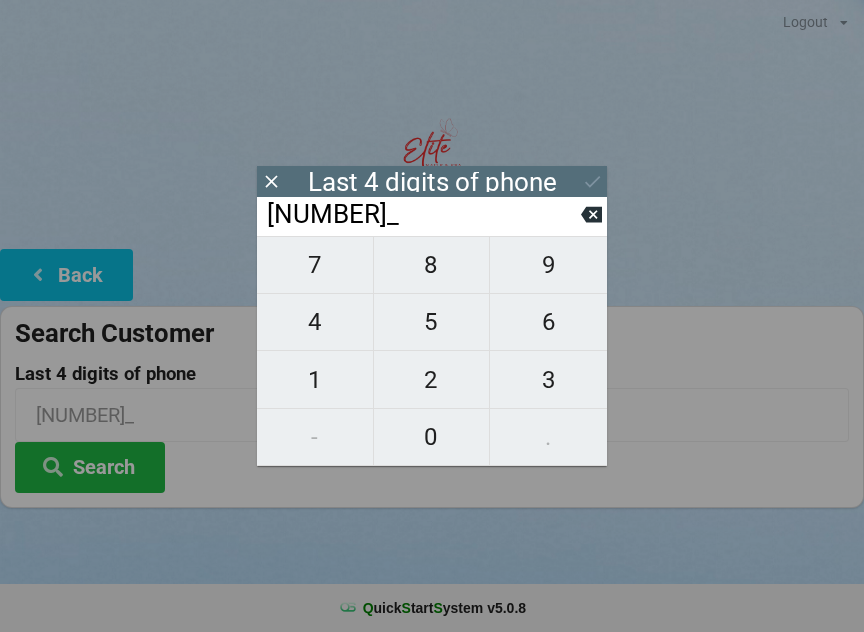 click at bounding box center [591, 214] 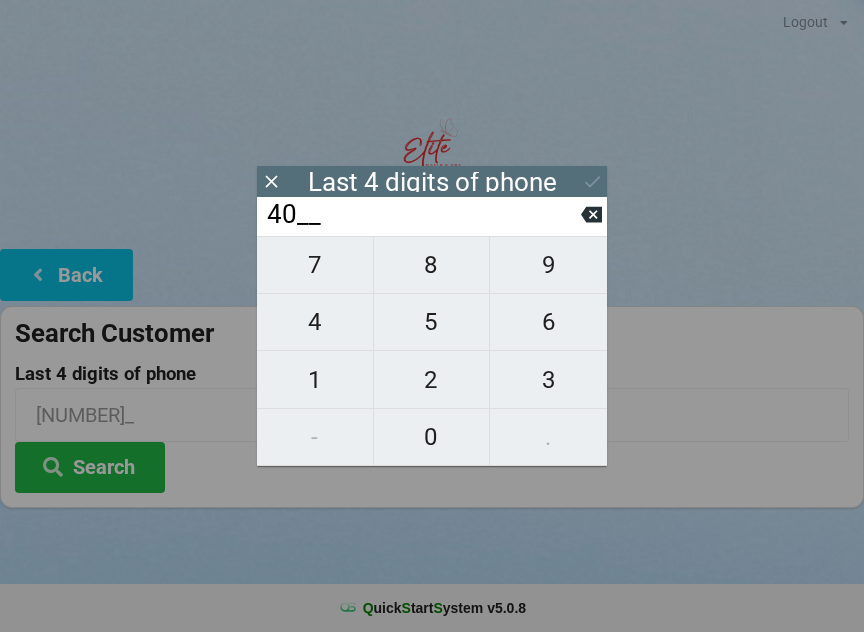 click on "40__" at bounding box center (423, 215) 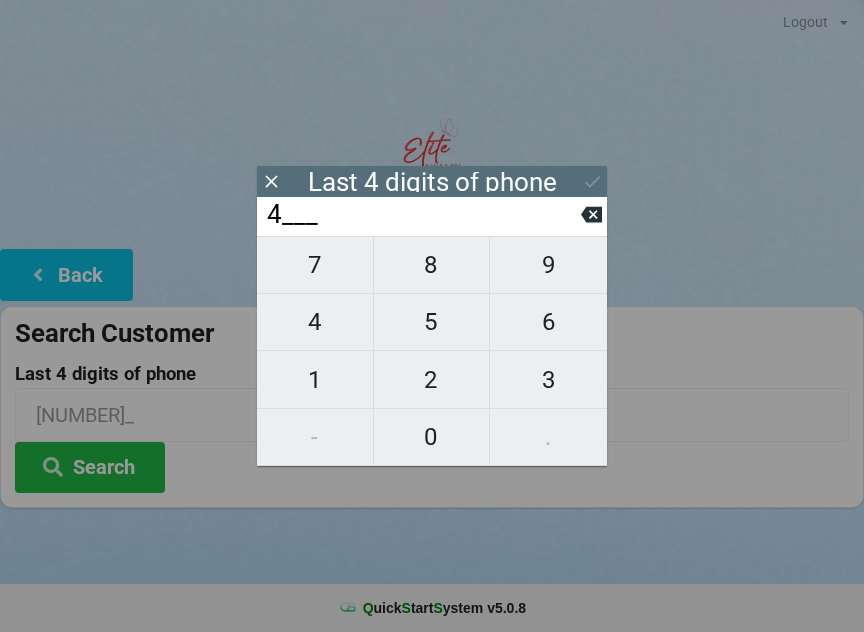 click at bounding box center [591, 214] 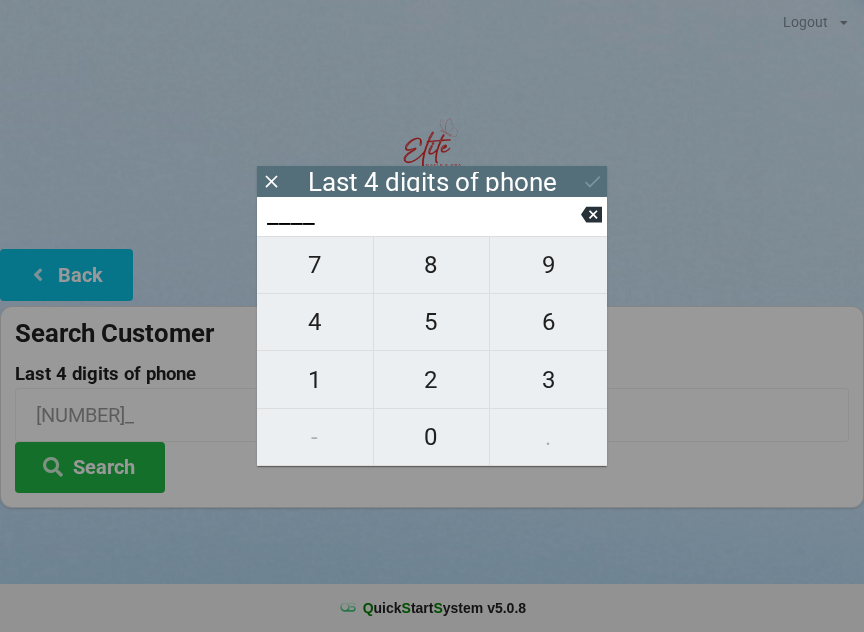 click on "8" at bounding box center (315, 265) 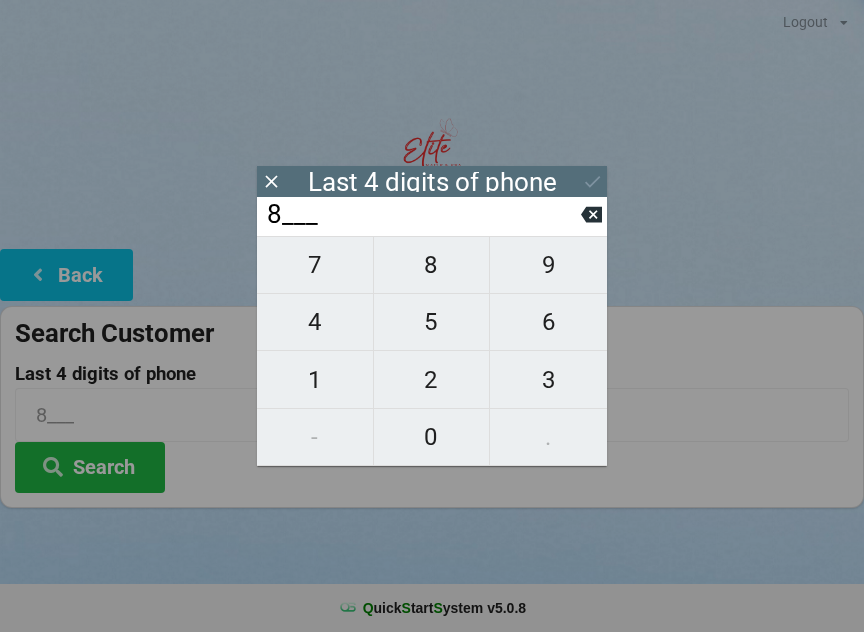 click at bounding box center [591, 214] 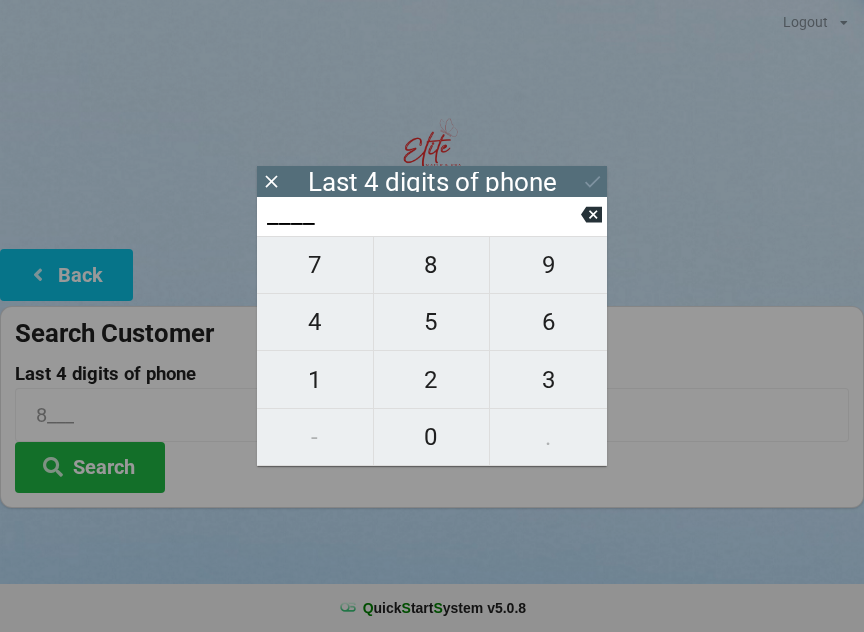 click on "9" at bounding box center (315, 265) 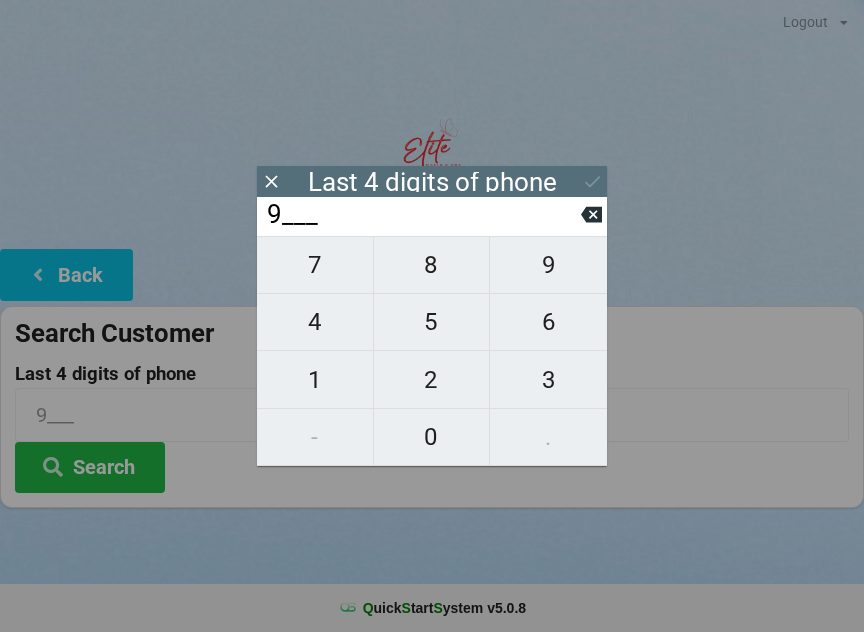 click on "1" at bounding box center (315, 265) 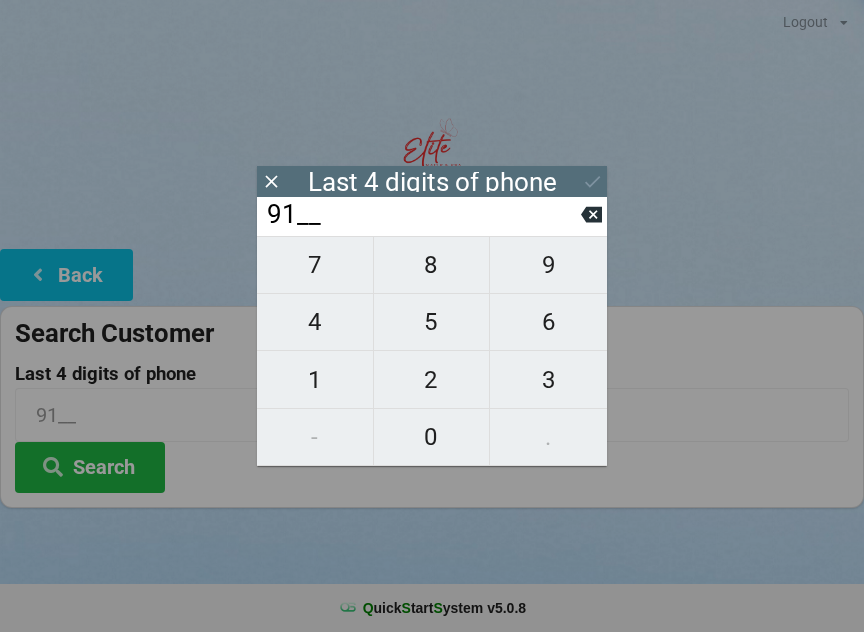 click on "1" at bounding box center [315, 265] 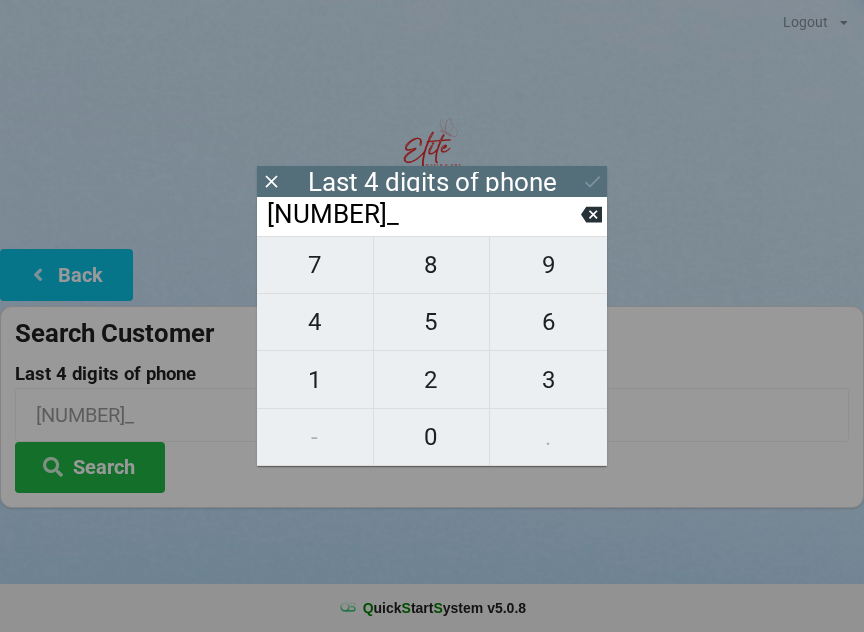 click on "7" at bounding box center (315, 265) 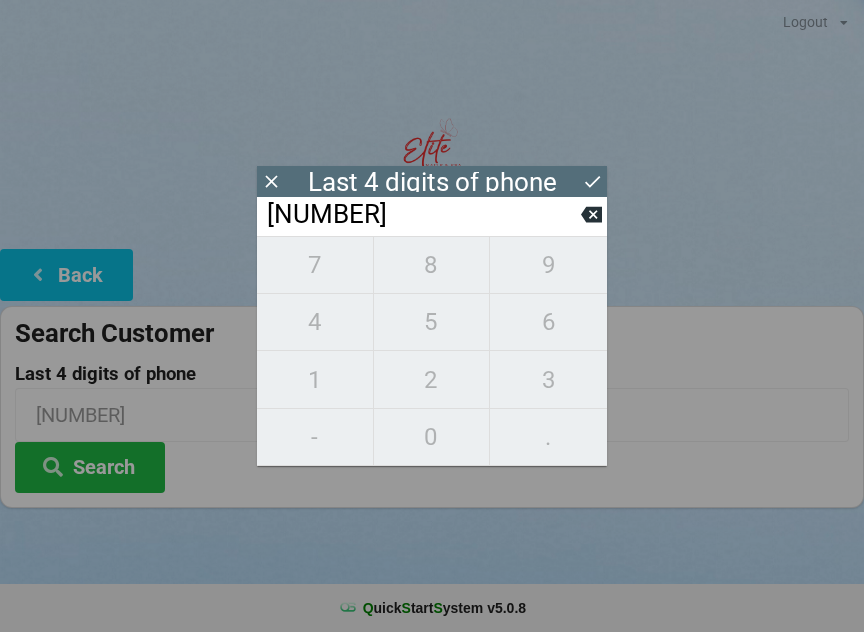 click on "Last 4 digits of phone" at bounding box center (432, 181) 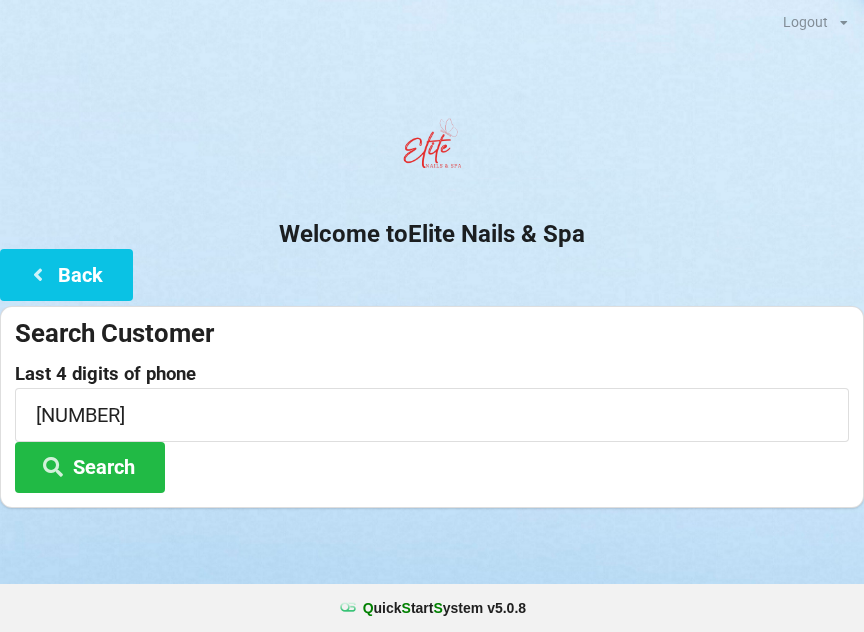 click on "Welcome to  Elite Nails & Spa" at bounding box center [432, 179] 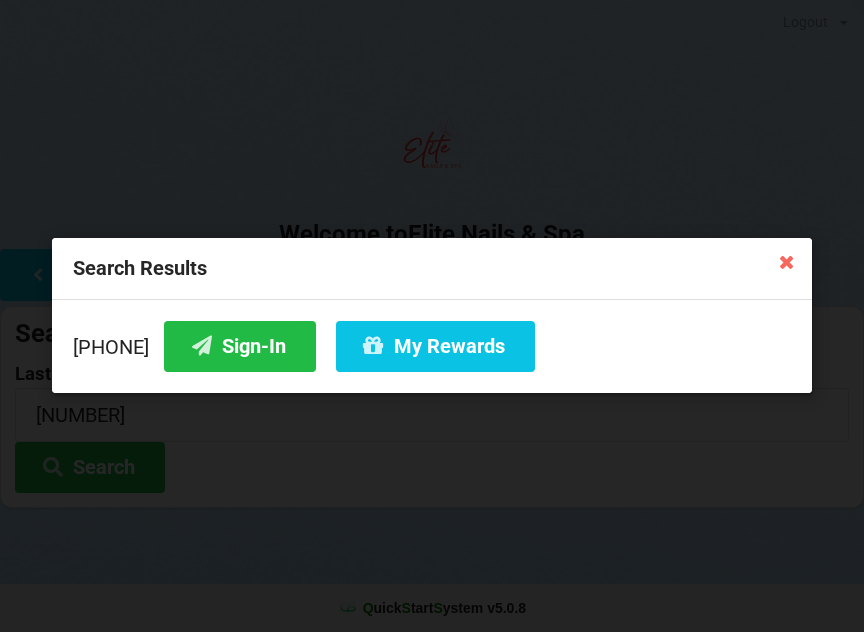 click on "Sign-In" at bounding box center [240, 346] 